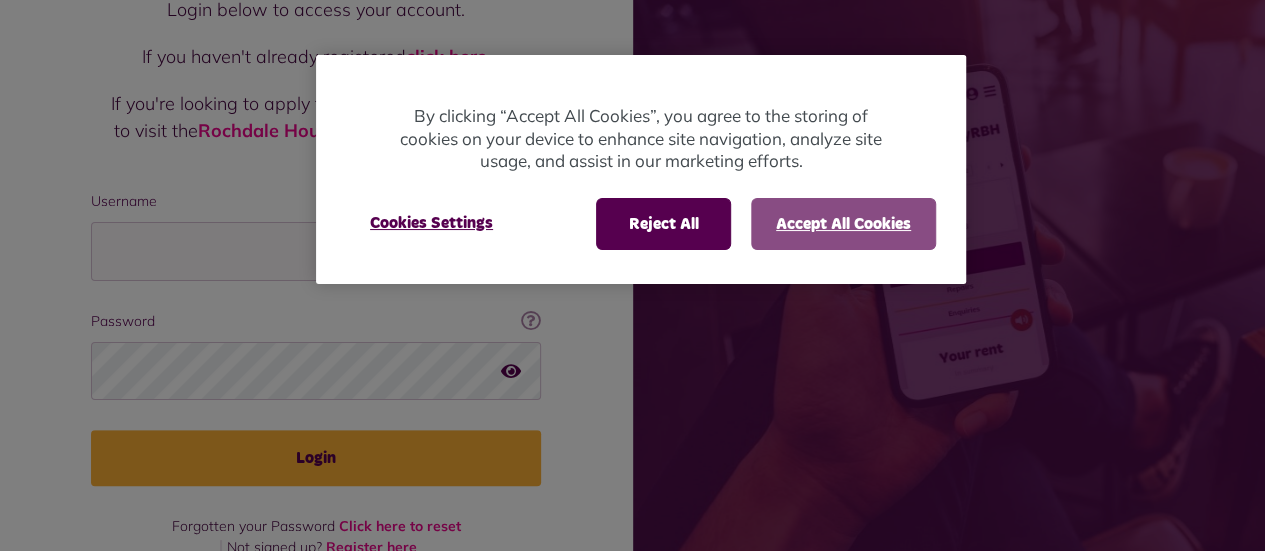 scroll, scrollTop: 216, scrollLeft: 0, axis: vertical 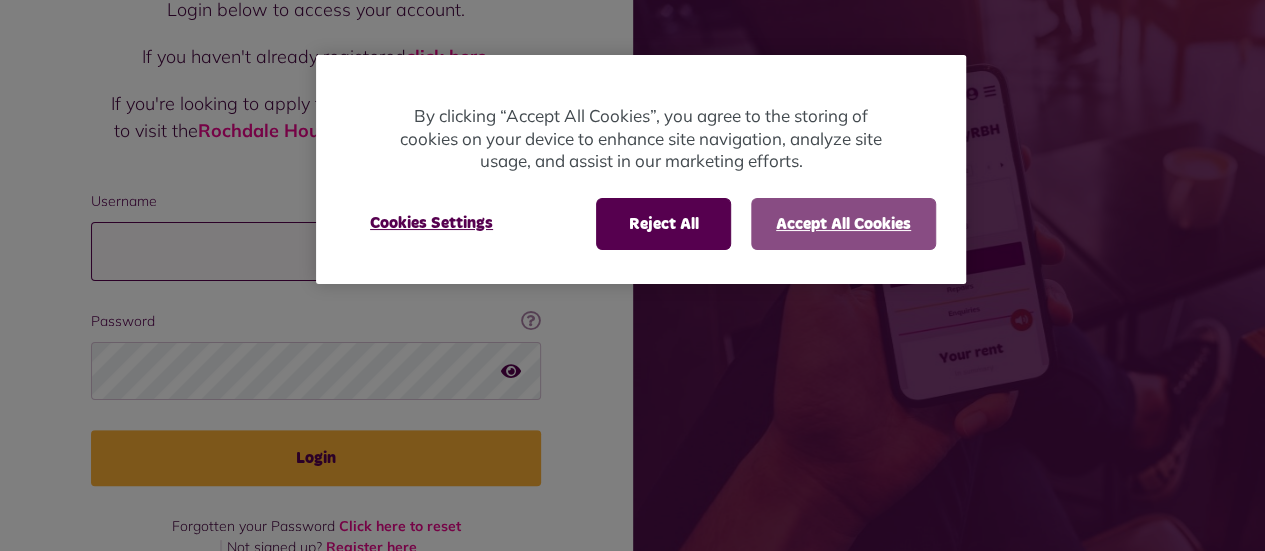 type on "**********" 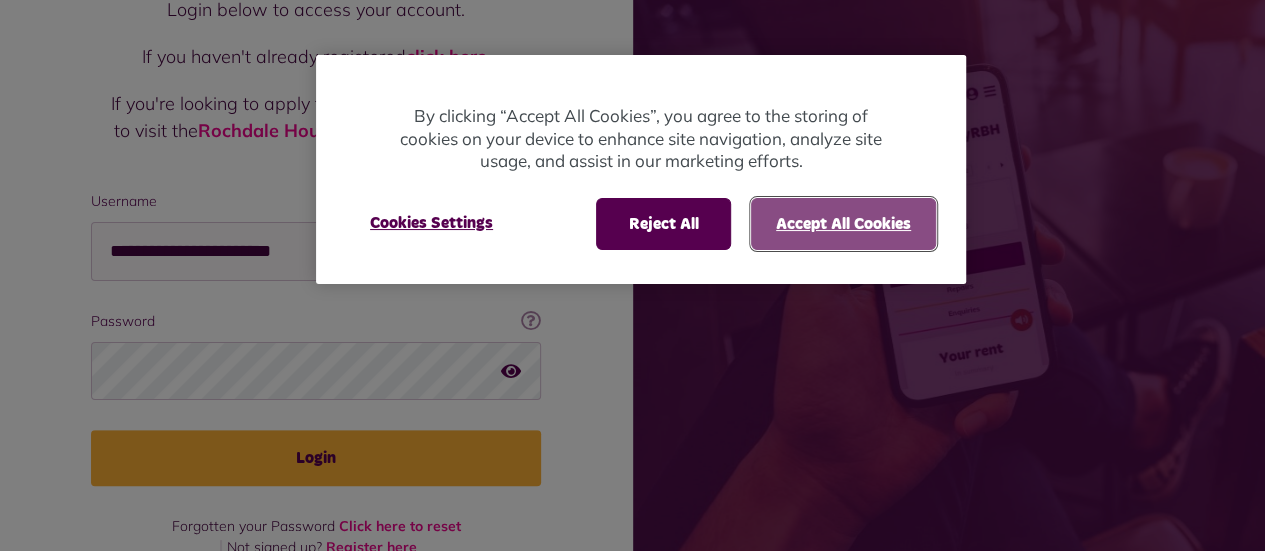 click on "Accept All Cookies" at bounding box center (843, 224) 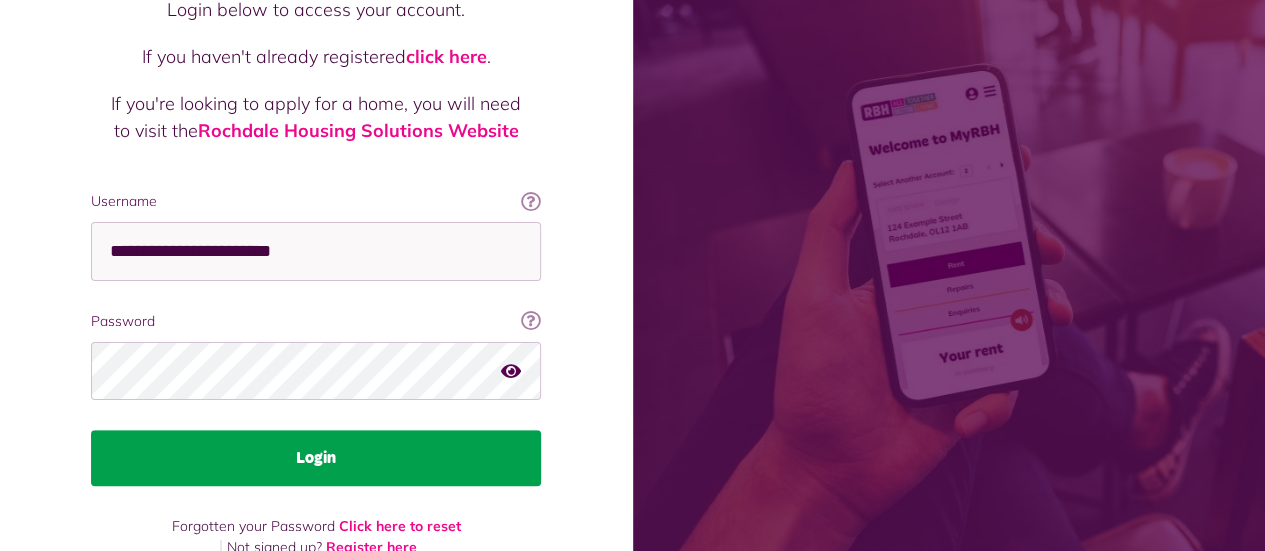 click on "Login" at bounding box center [316, 458] 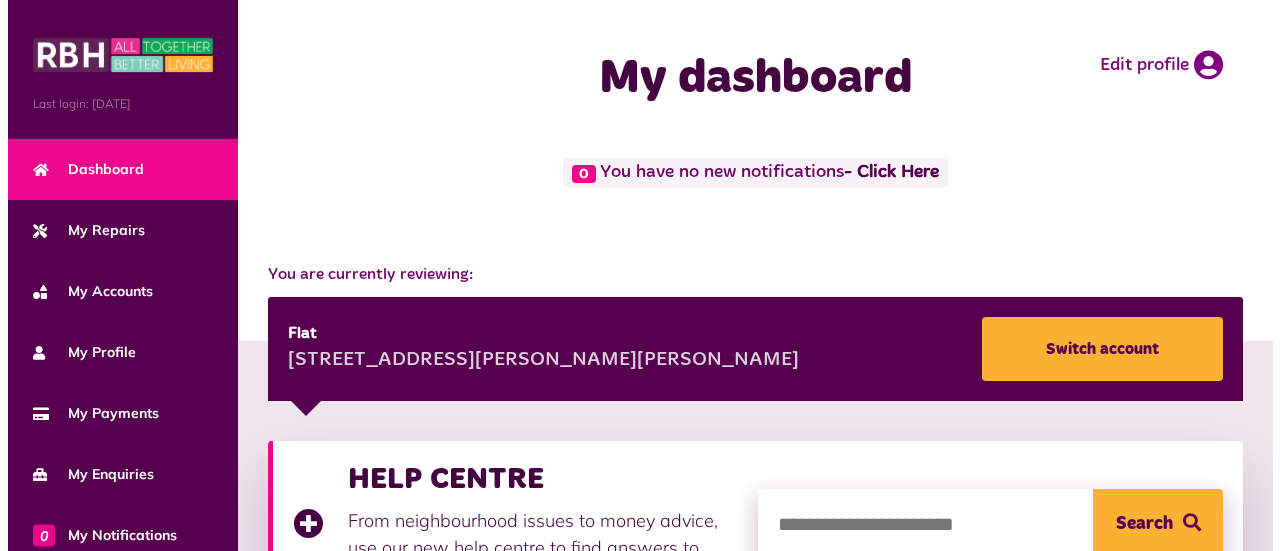 scroll, scrollTop: 0, scrollLeft: 0, axis: both 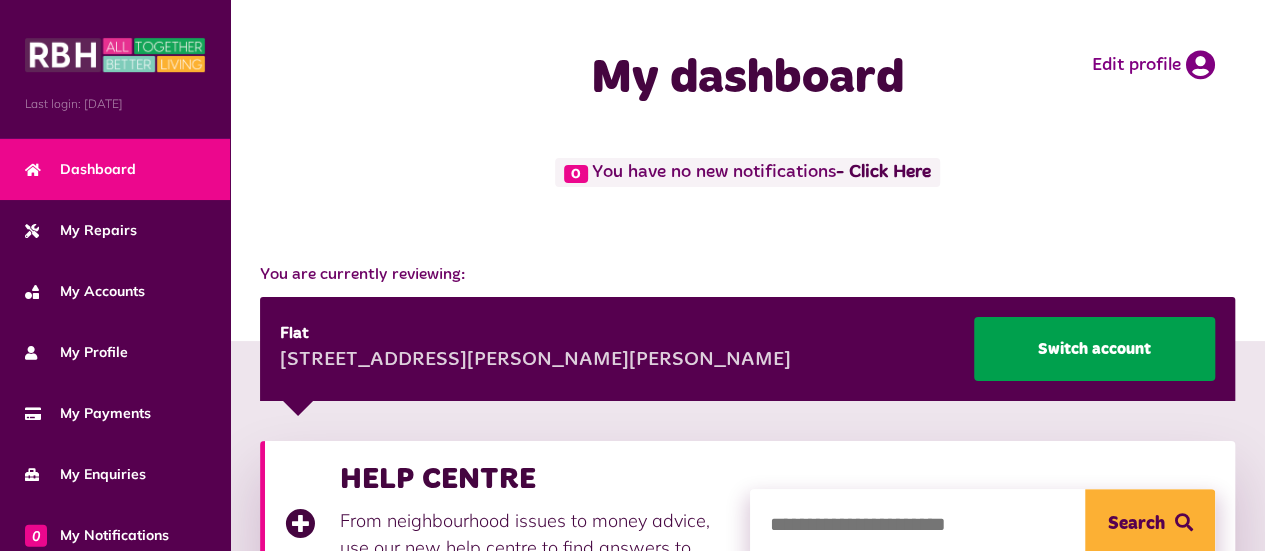 click on "Switch account" at bounding box center (1094, 349) 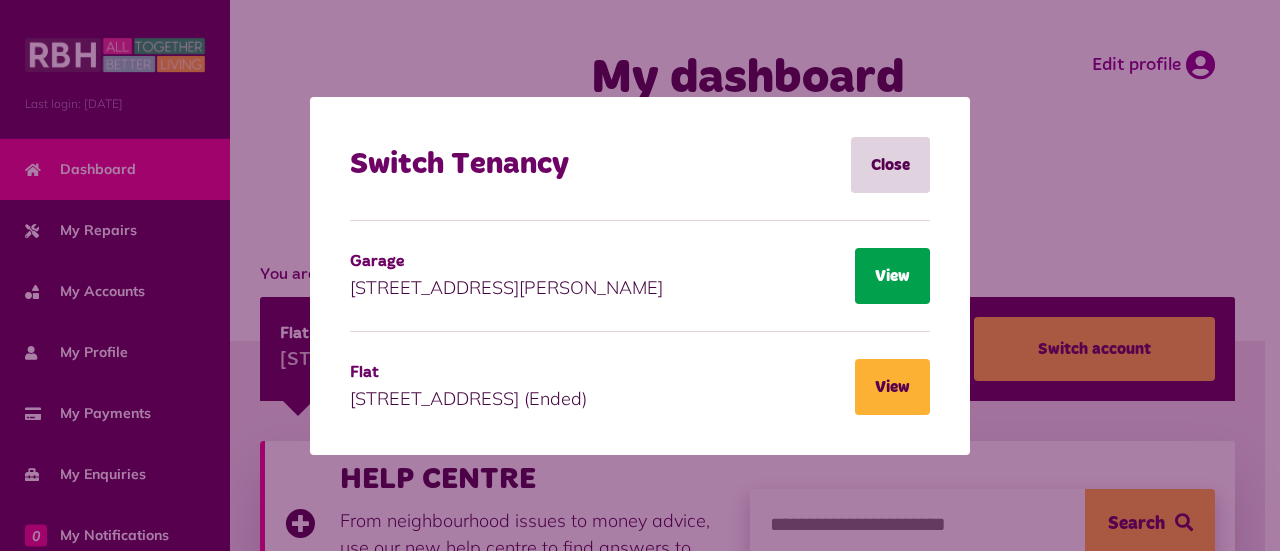 click on "View" at bounding box center [892, 276] 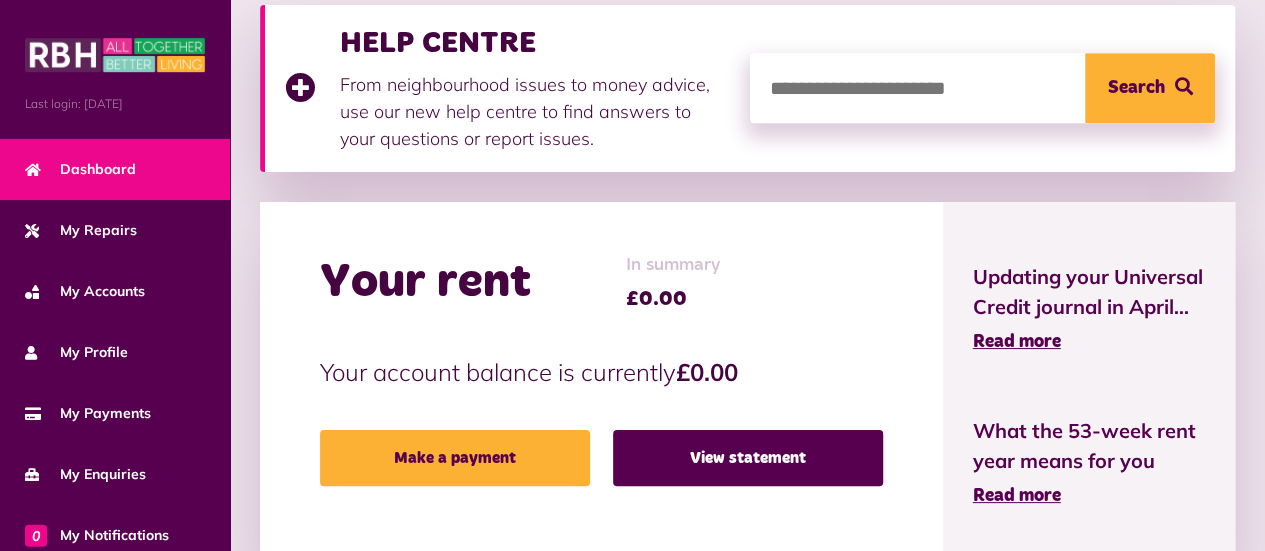 scroll, scrollTop: 439, scrollLeft: 0, axis: vertical 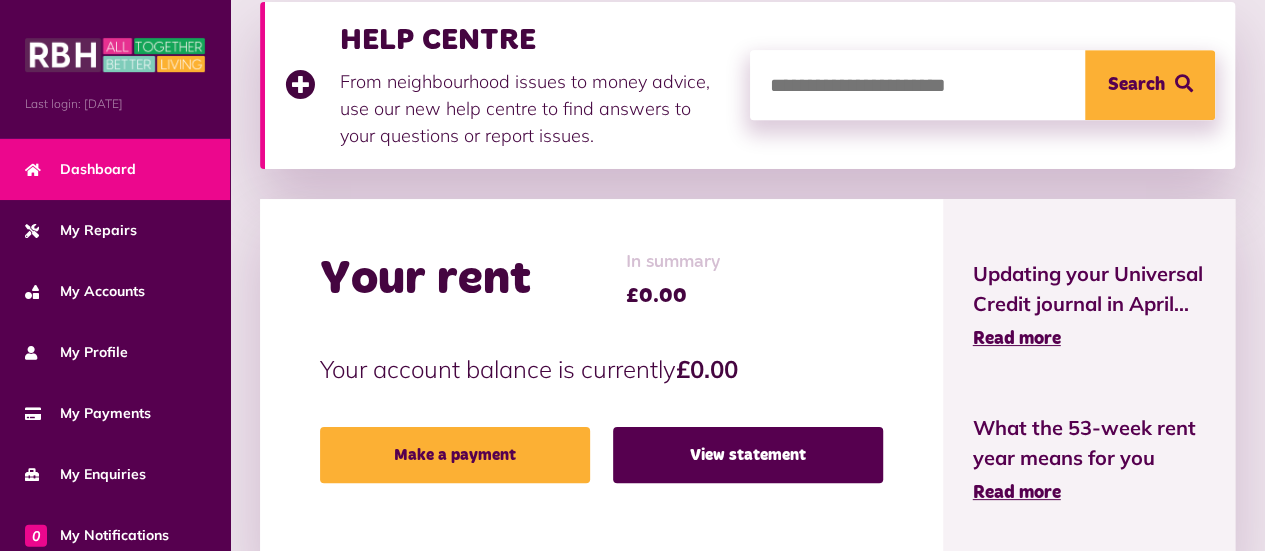 click on "Search" at bounding box center [1150, 85] 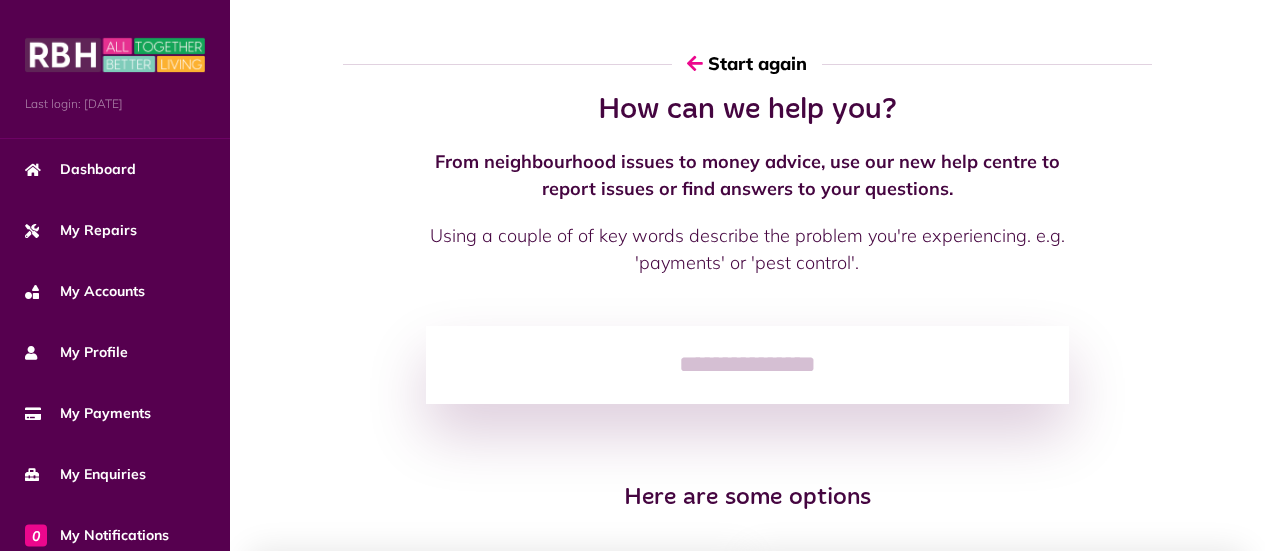 scroll, scrollTop: 0, scrollLeft: 0, axis: both 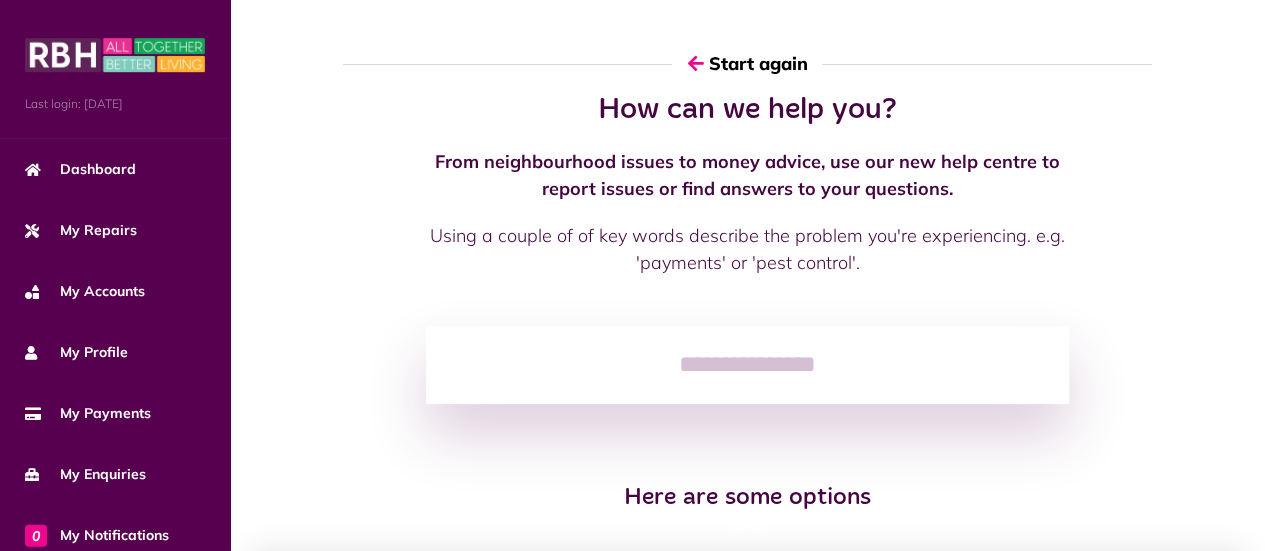 click 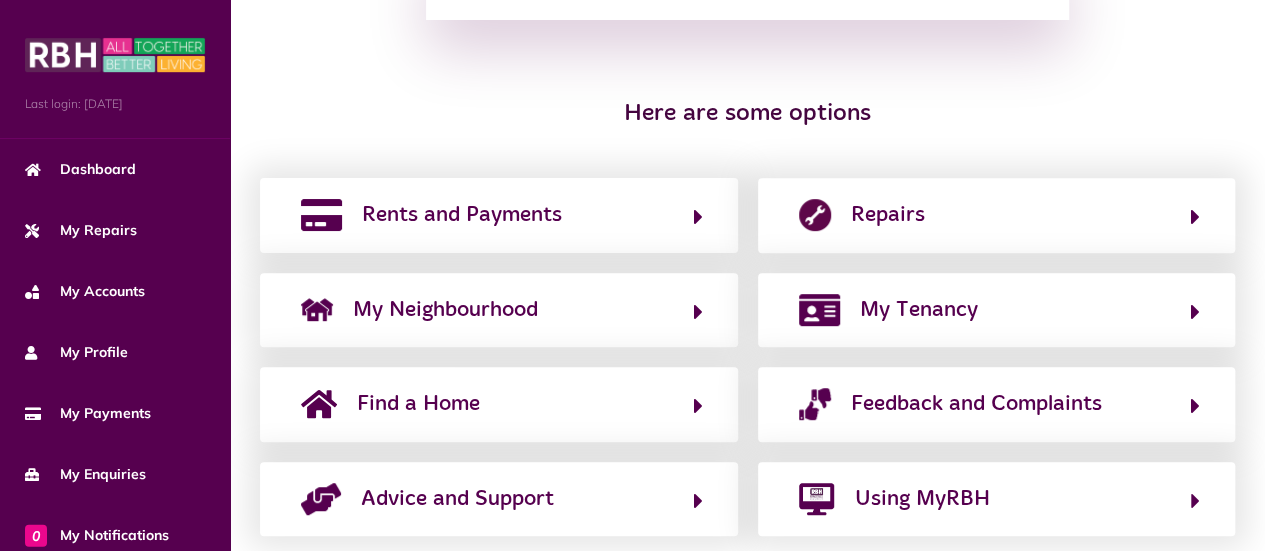 scroll, scrollTop: 428, scrollLeft: 0, axis: vertical 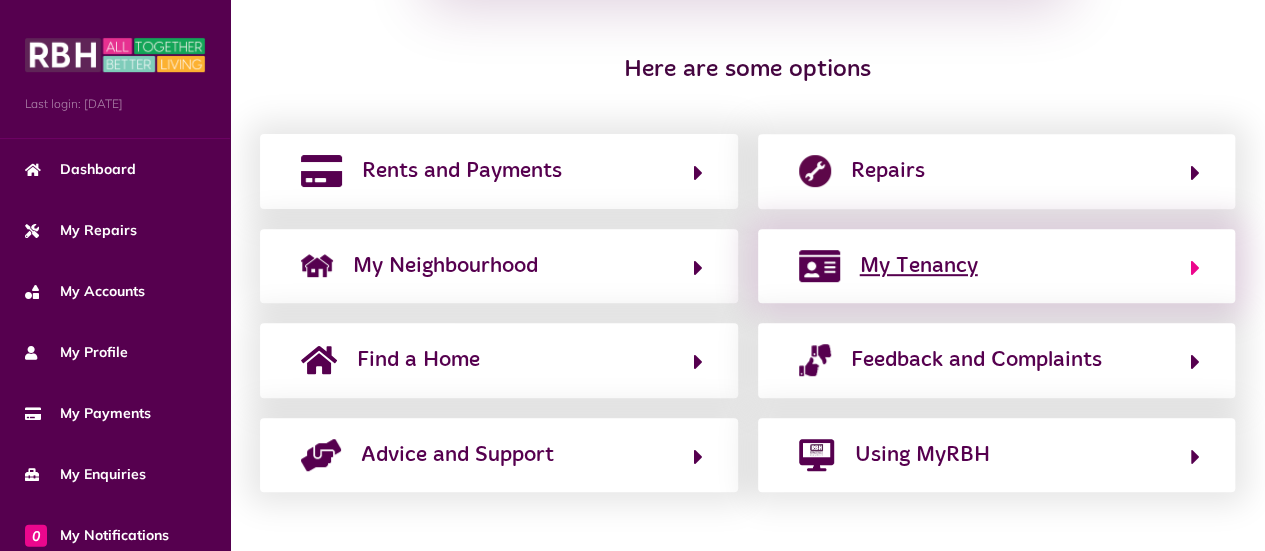 click 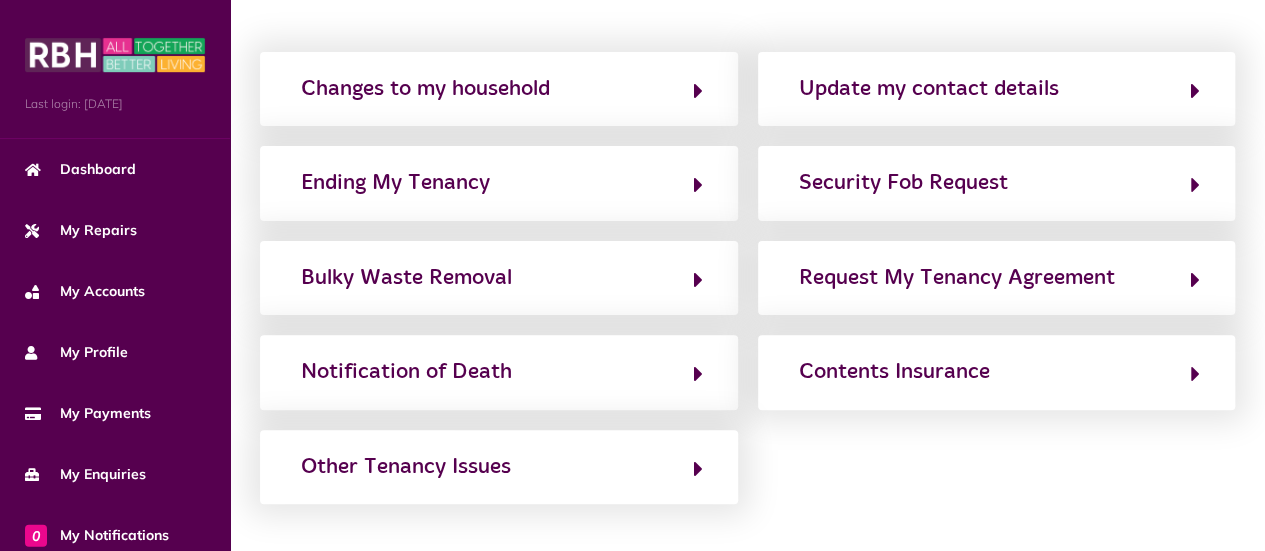 scroll, scrollTop: 144, scrollLeft: 0, axis: vertical 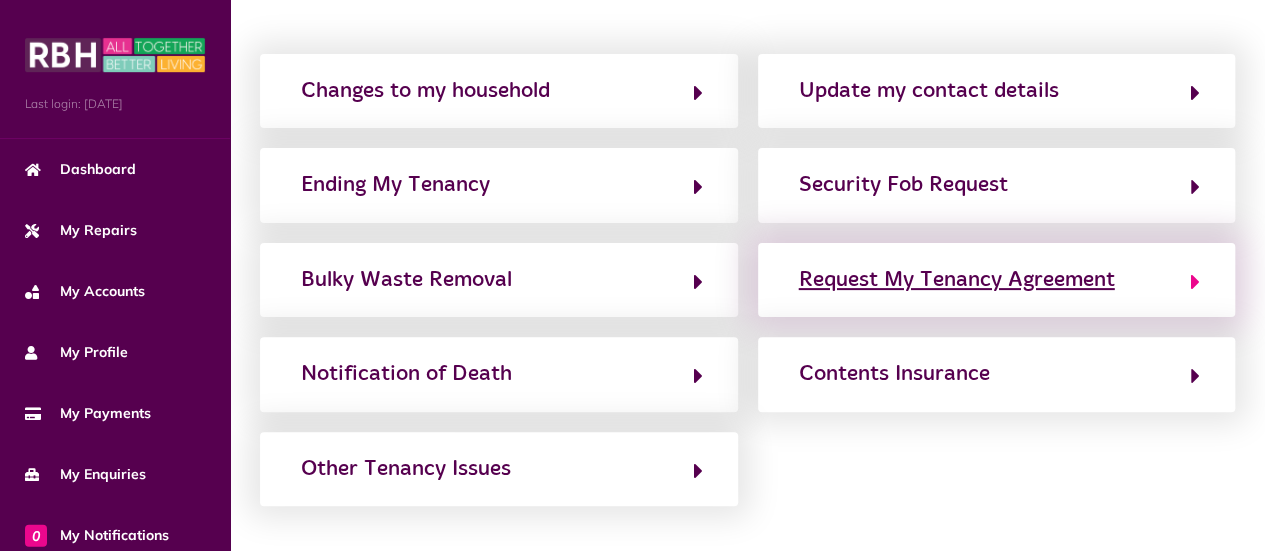 click on "Request My Tenancy Agreement" 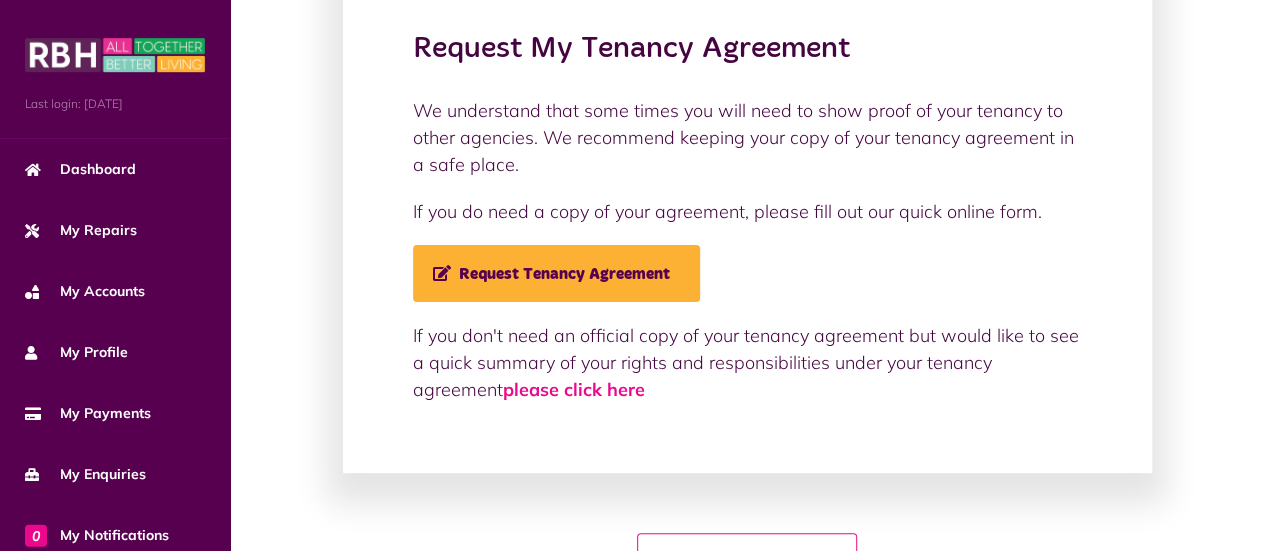 scroll, scrollTop: 160, scrollLeft: 0, axis: vertical 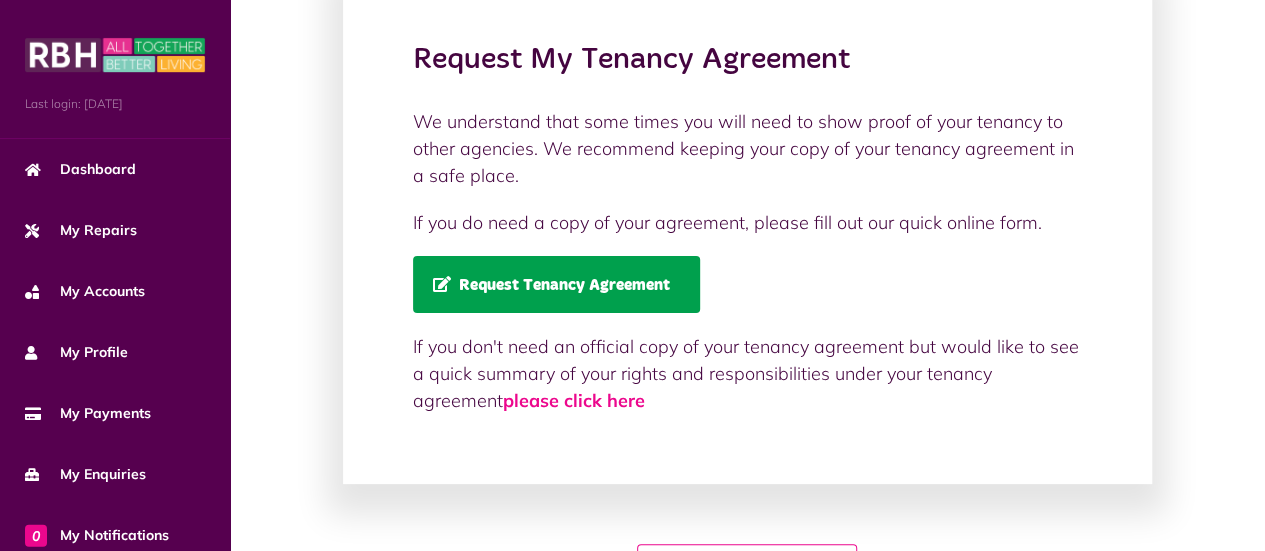click on "Request Tenancy Agreement" 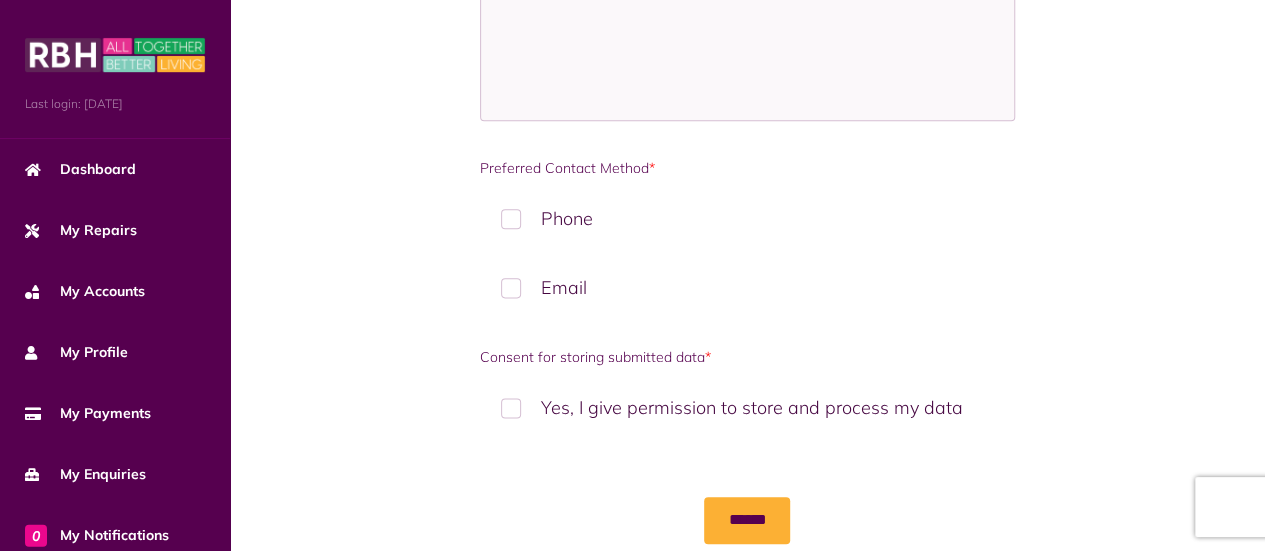 scroll, scrollTop: 1176, scrollLeft: 0, axis: vertical 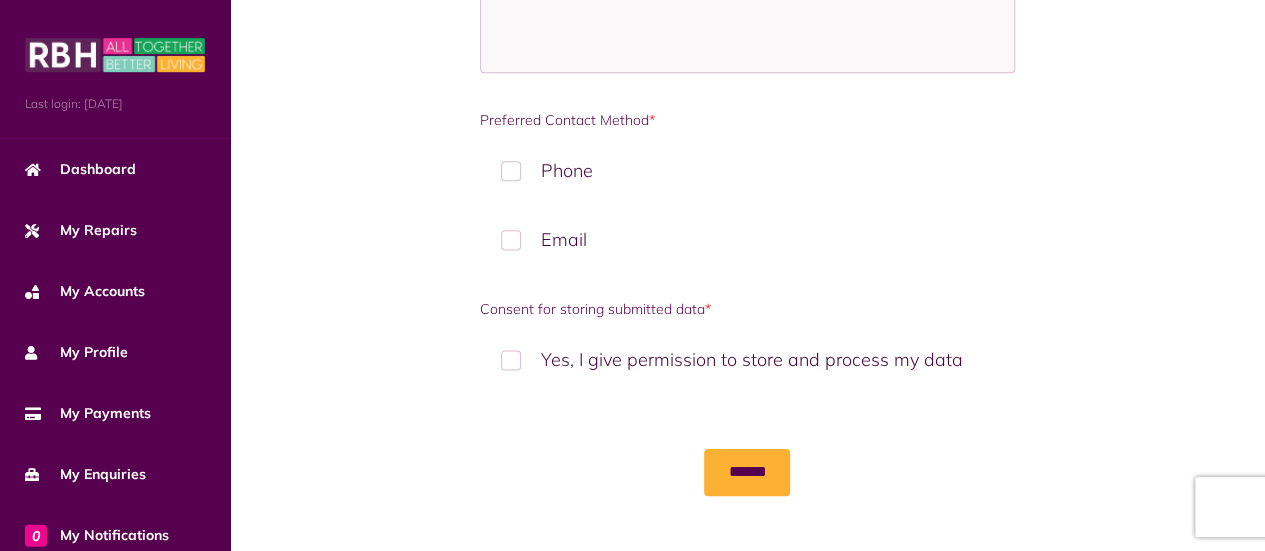 click on "Email" at bounding box center (747, 239) 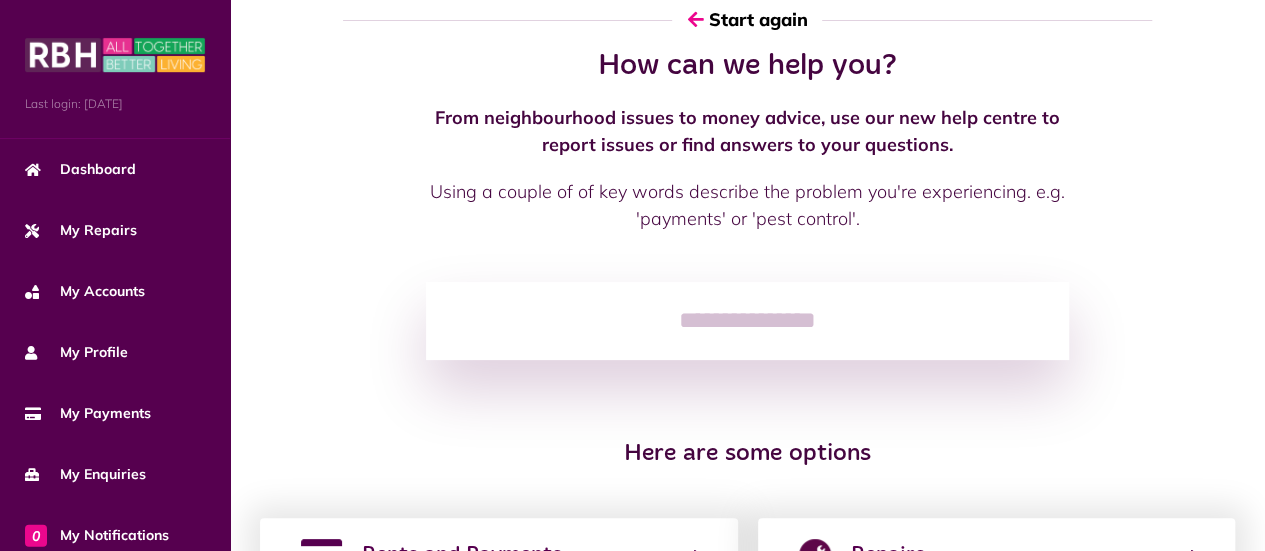 scroll, scrollTop: 0, scrollLeft: 0, axis: both 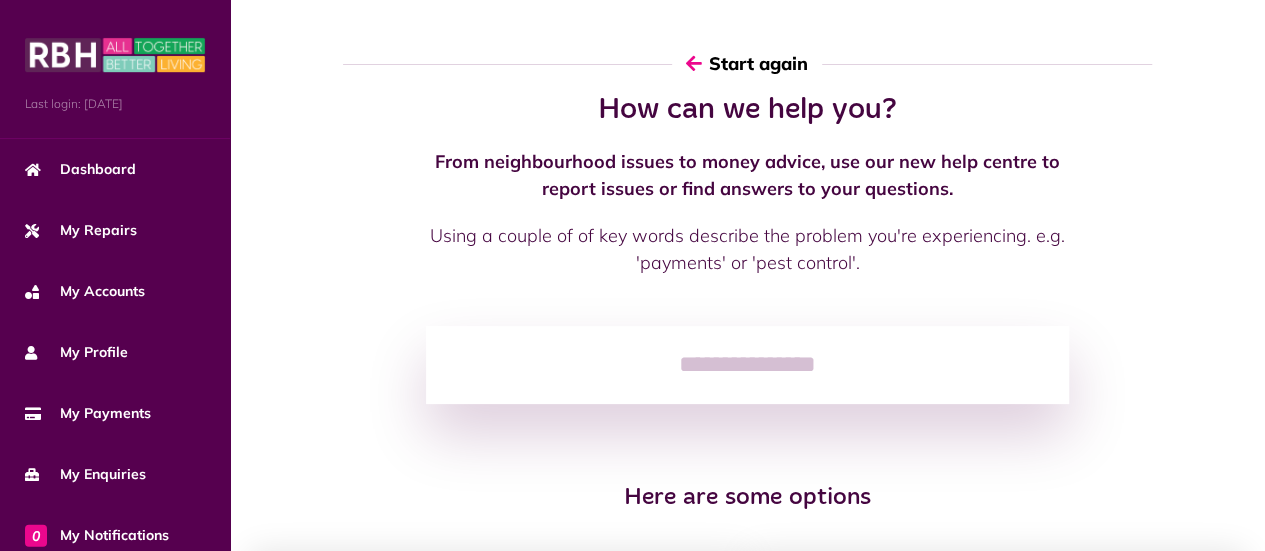 click 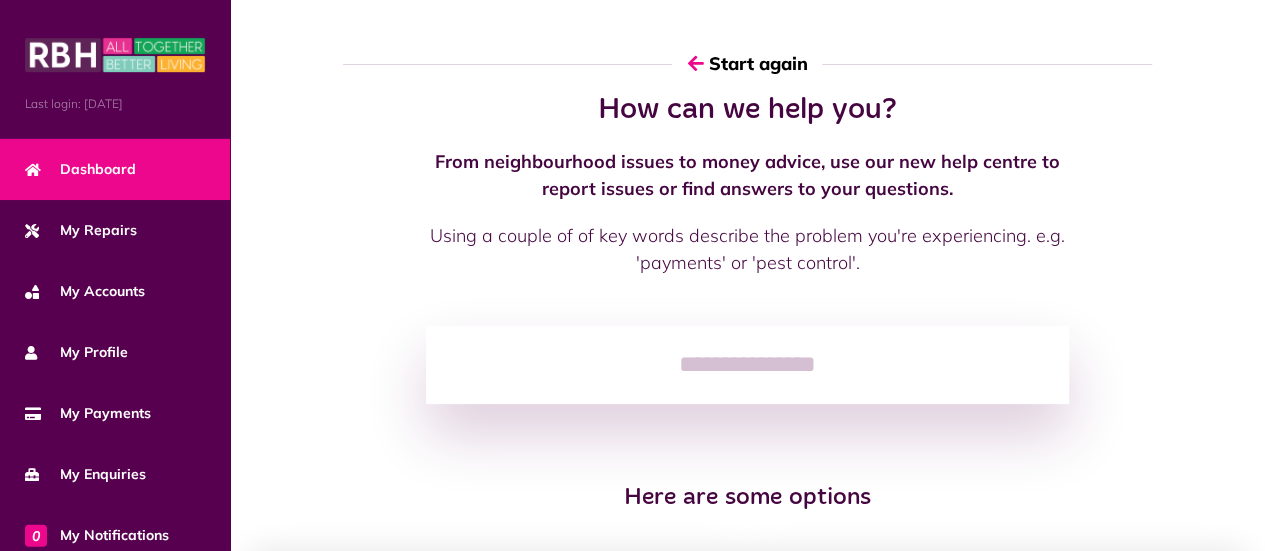 click on "Dashboard" at bounding box center (80, 169) 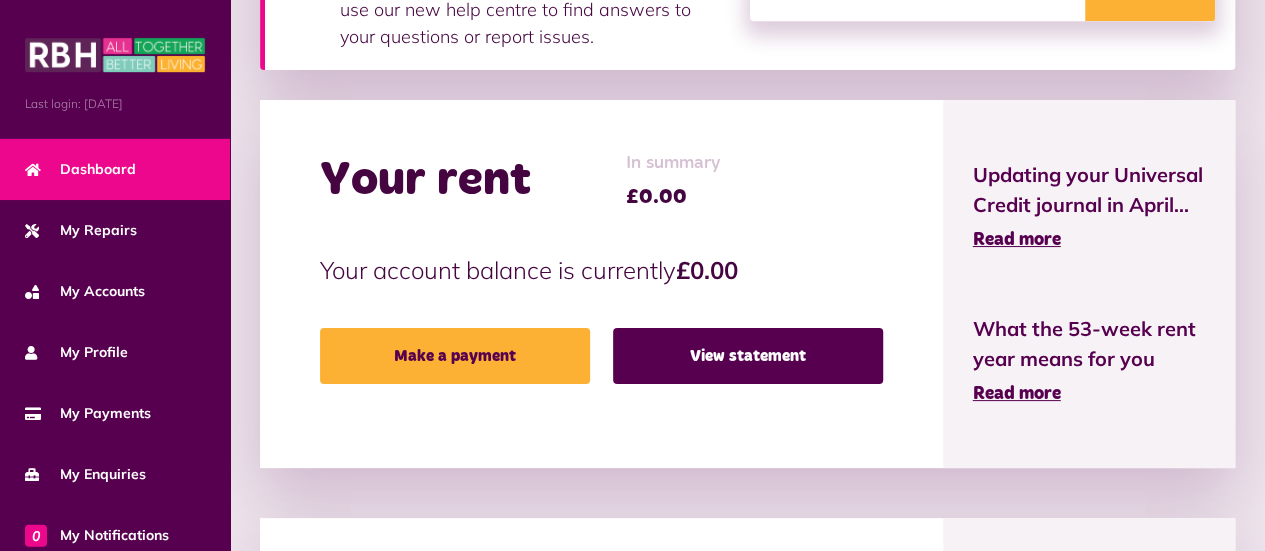 scroll, scrollTop: 542, scrollLeft: 0, axis: vertical 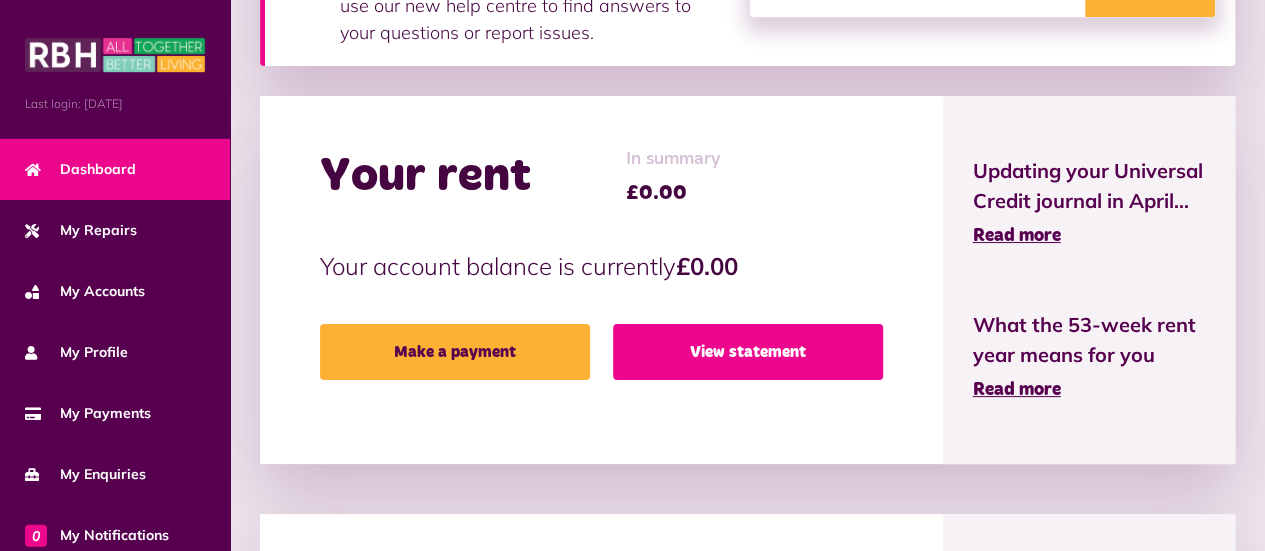 click on "View statement" at bounding box center (748, 352) 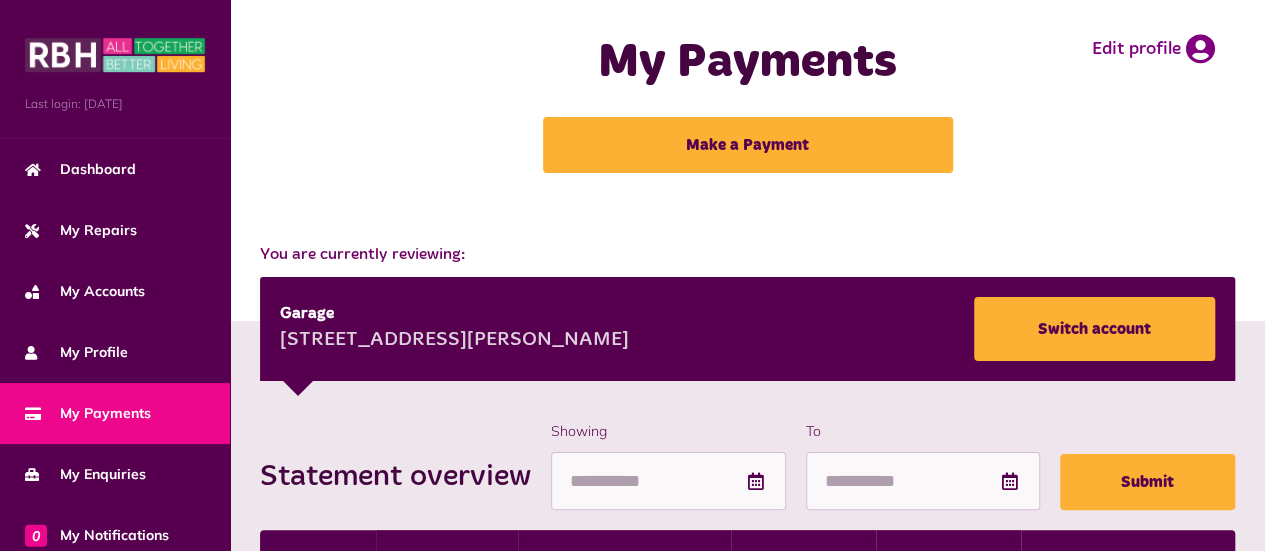 scroll, scrollTop: 15, scrollLeft: 0, axis: vertical 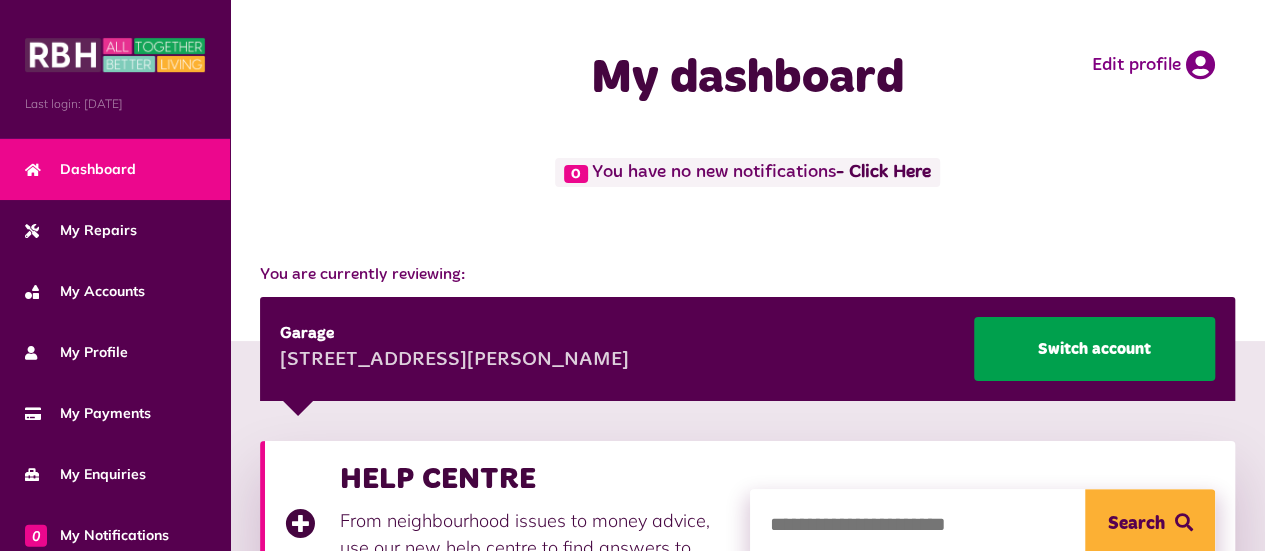 click on "Switch account" at bounding box center [1094, 349] 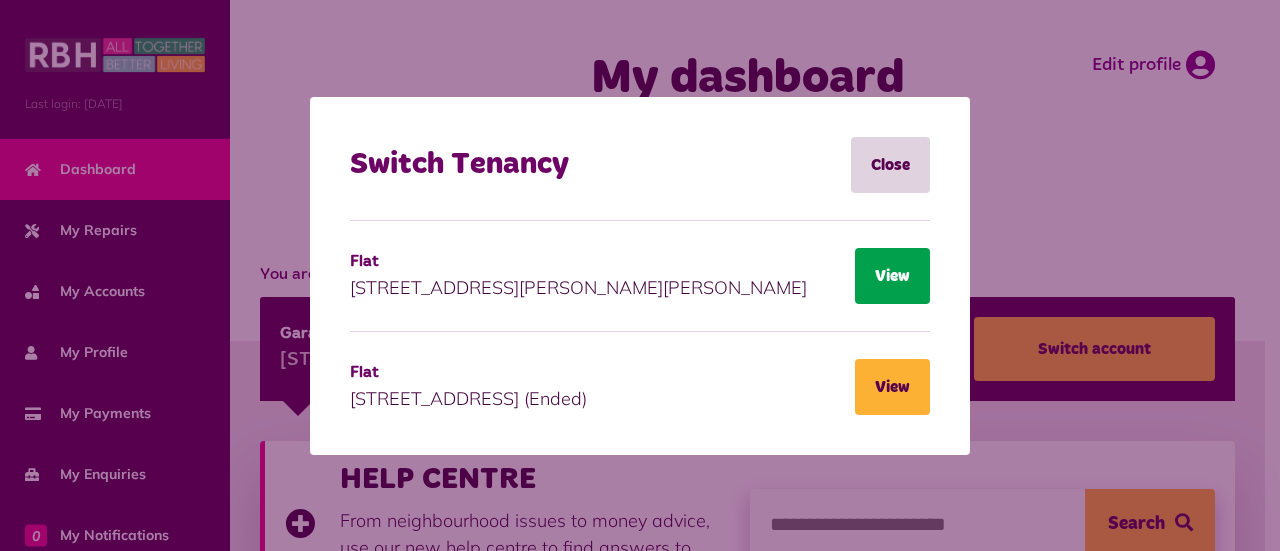 click on "View" at bounding box center (892, 276) 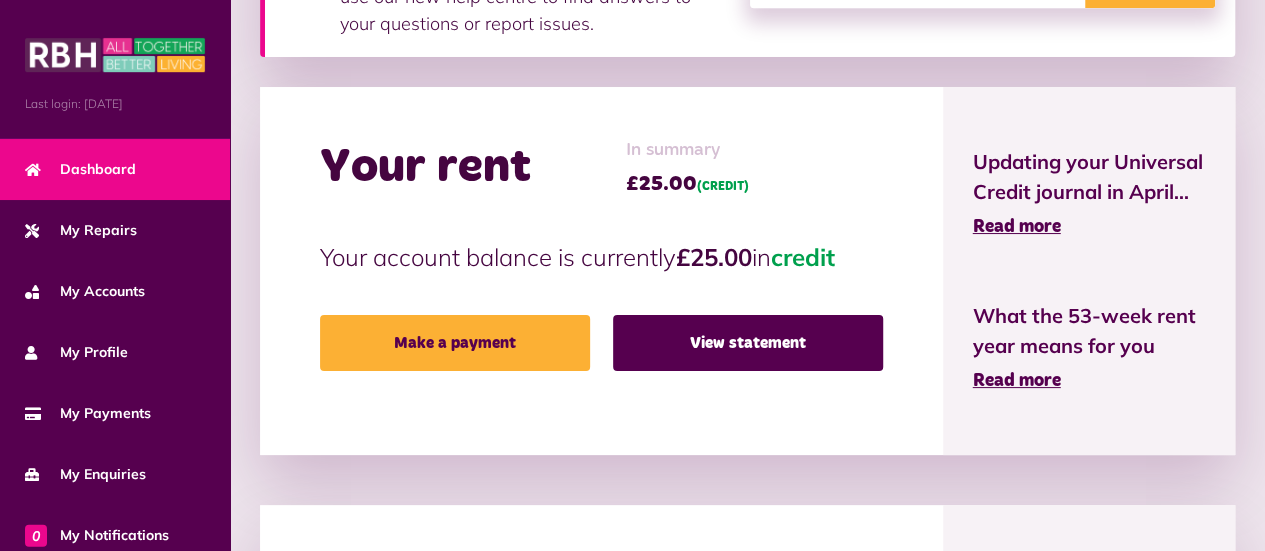 scroll, scrollTop: 554, scrollLeft: 0, axis: vertical 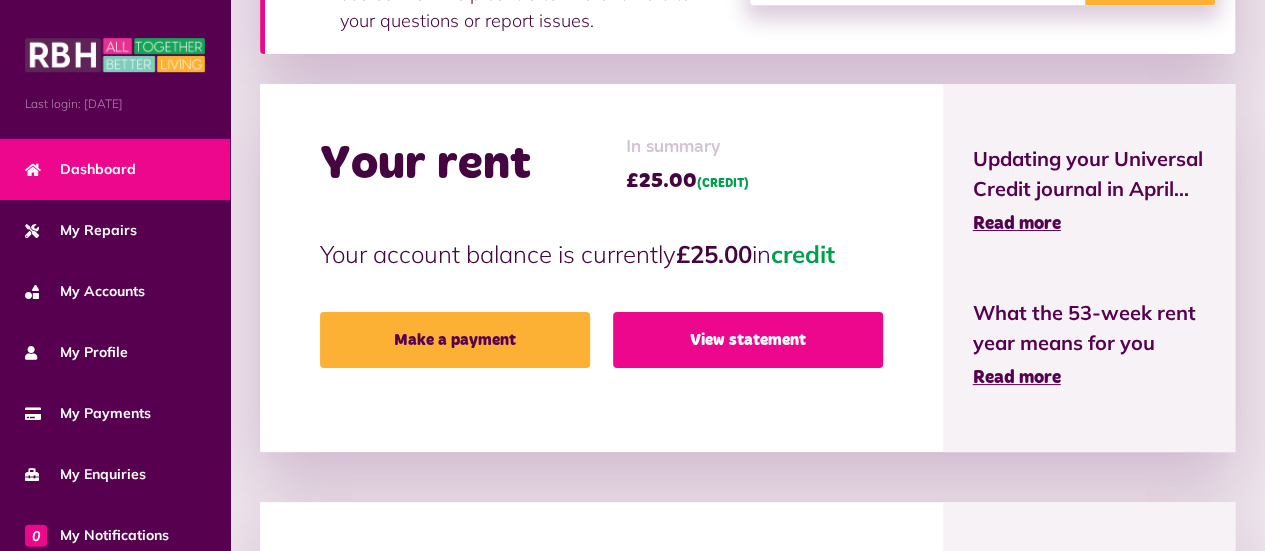 click on "View statement" at bounding box center (748, 340) 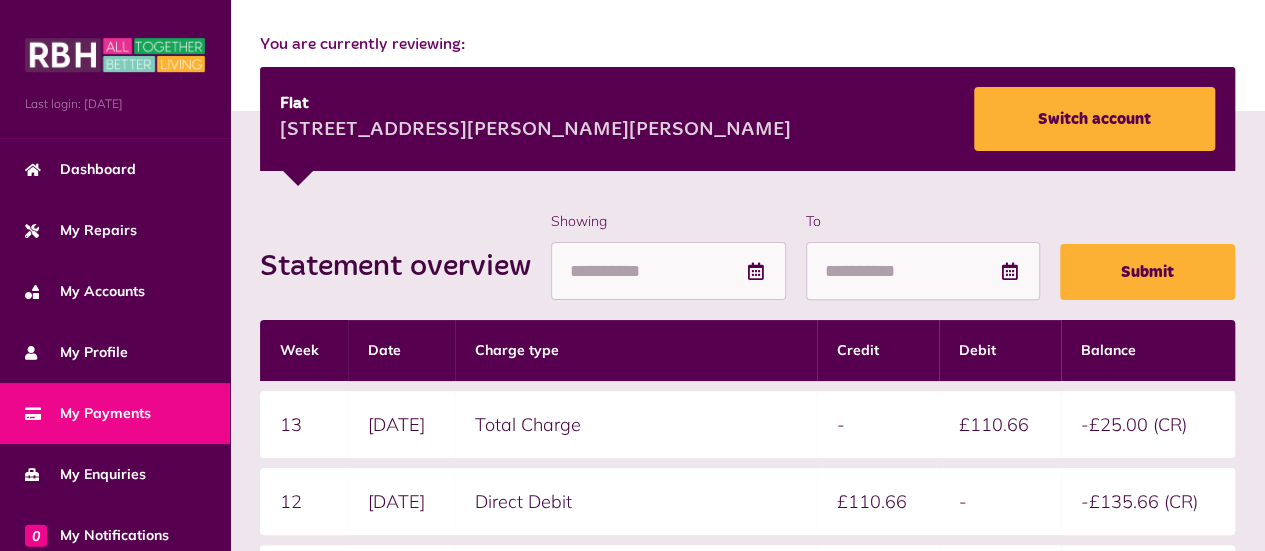 scroll, scrollTop: 0, scrollLeft: 0, axis: both 